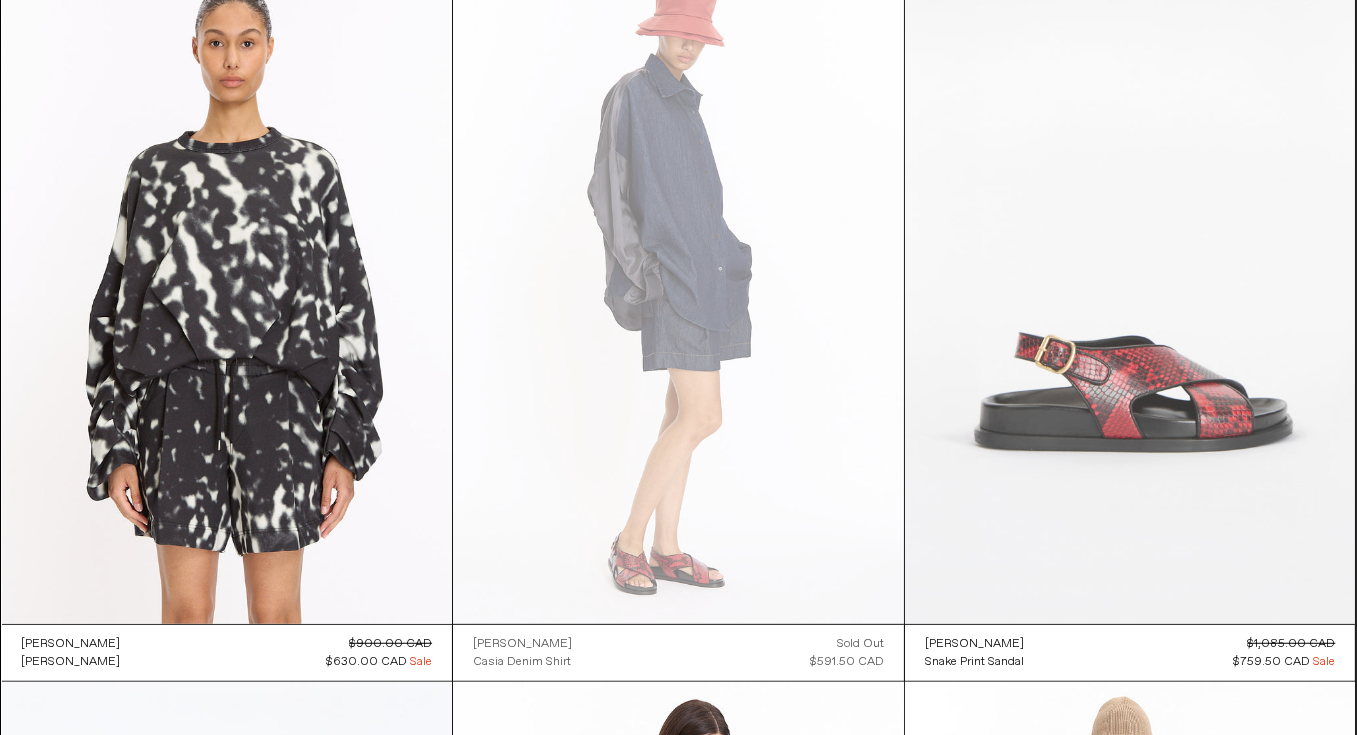 scroll, scrollTop: 1700, scrollLeft: 0, axis: vertical 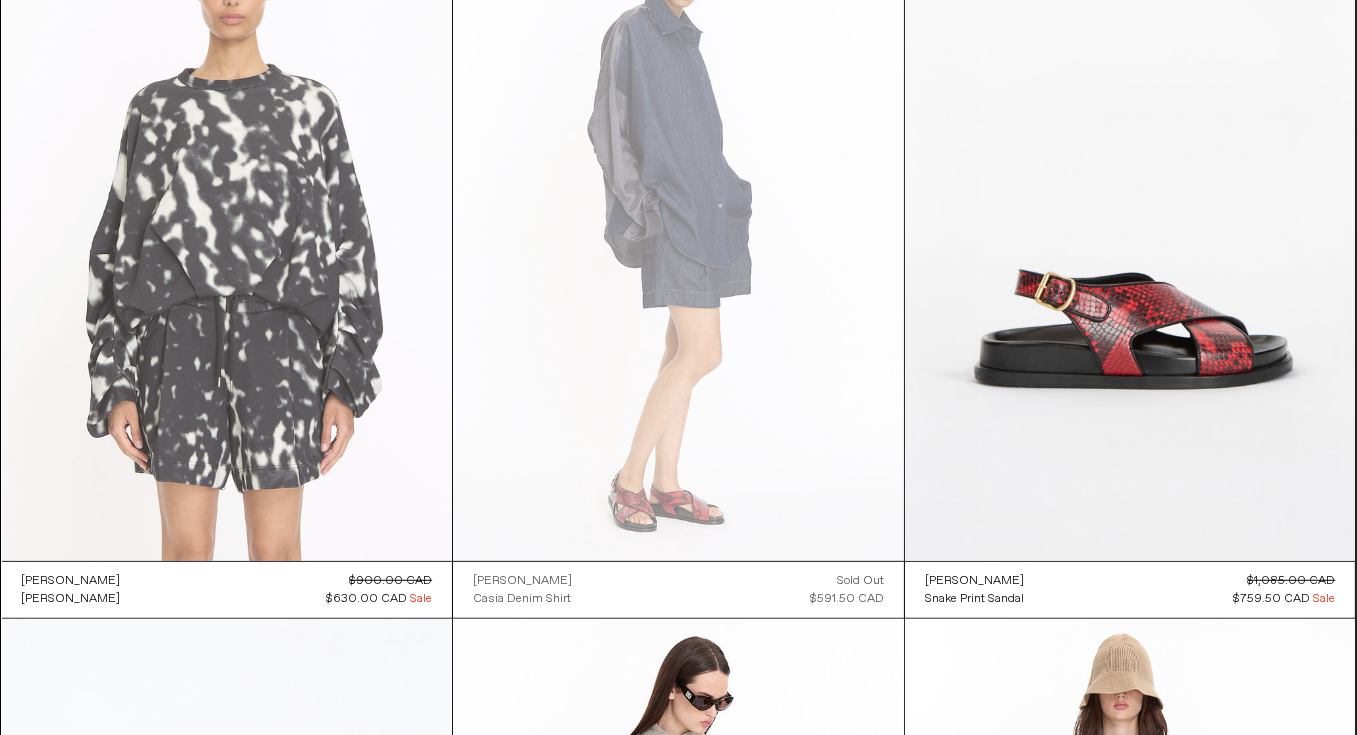 click at bounding box center (227, 223) 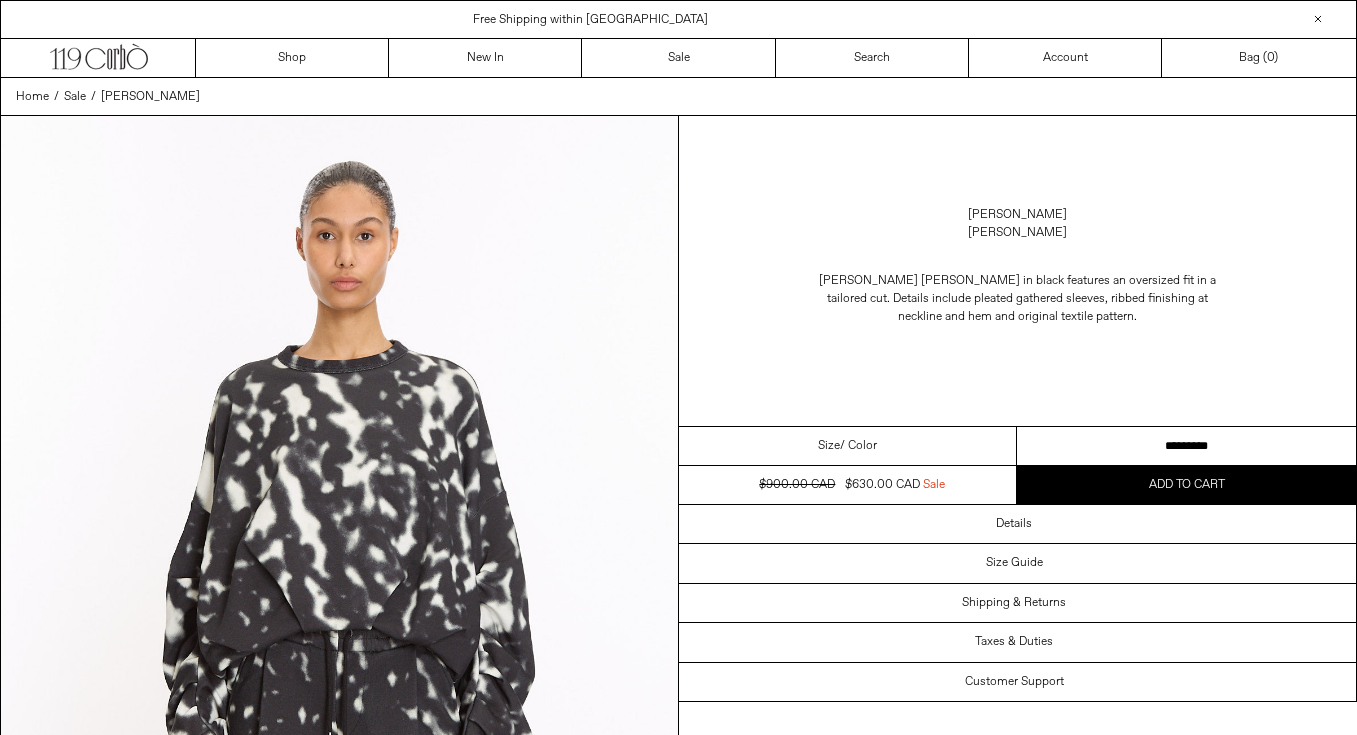 scroll, scrollTop: 0, scrollLeft: 0, axis: both 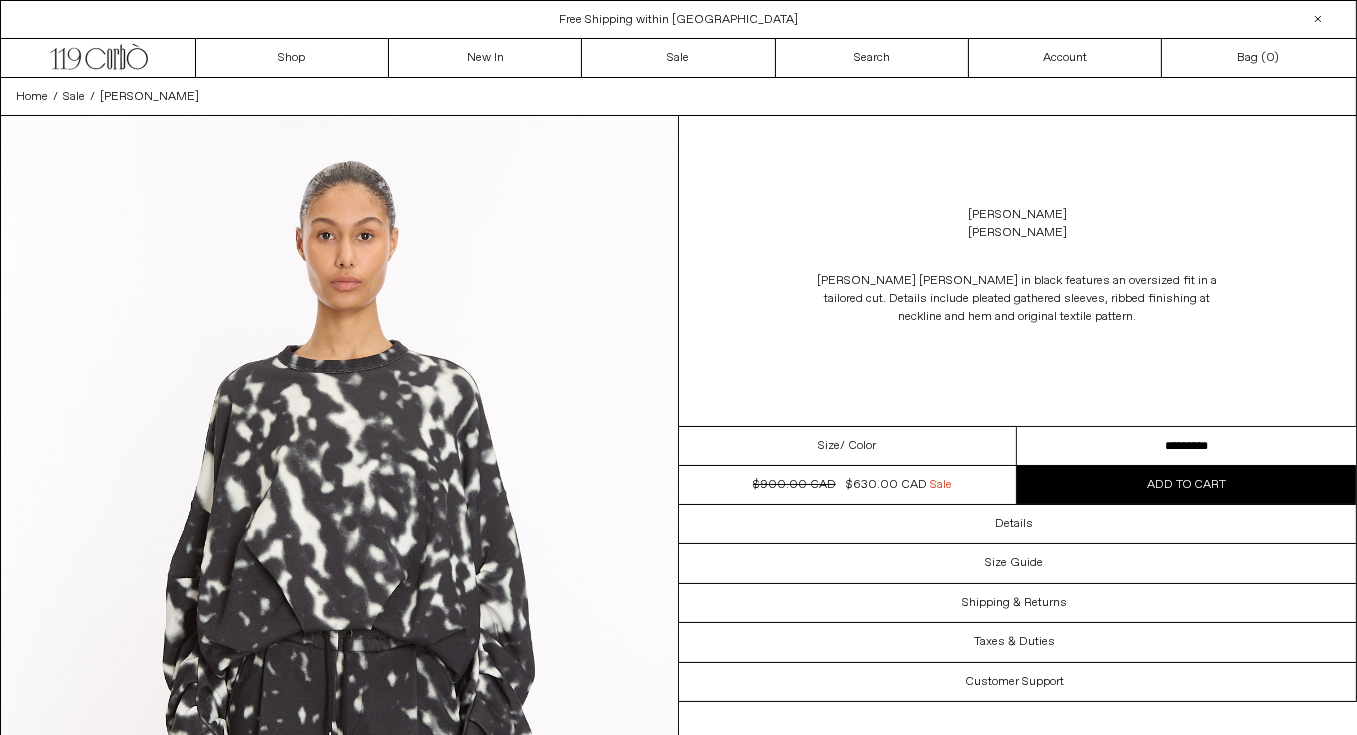 click on "**********" at bounding box center [1186, 446] 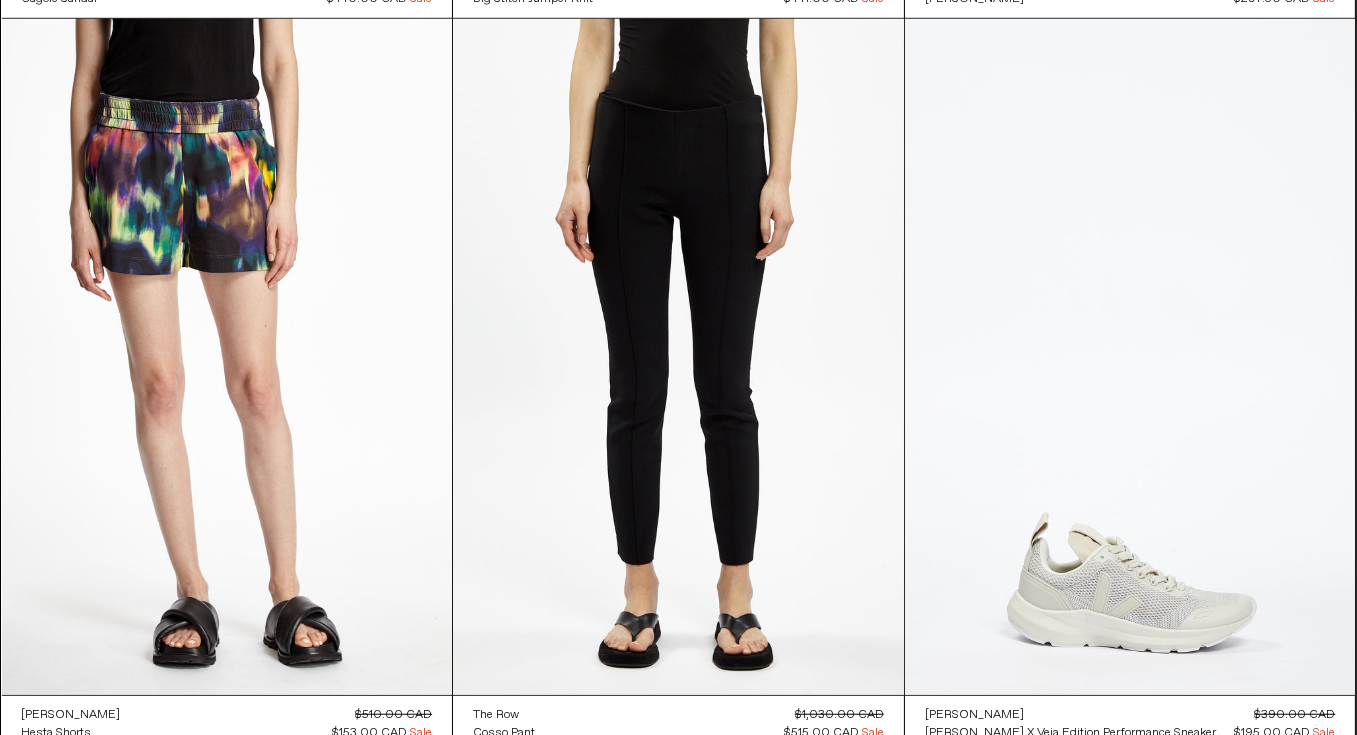 scroll, scrollTop: 68473, scrollLeft: 0, axis: vertical 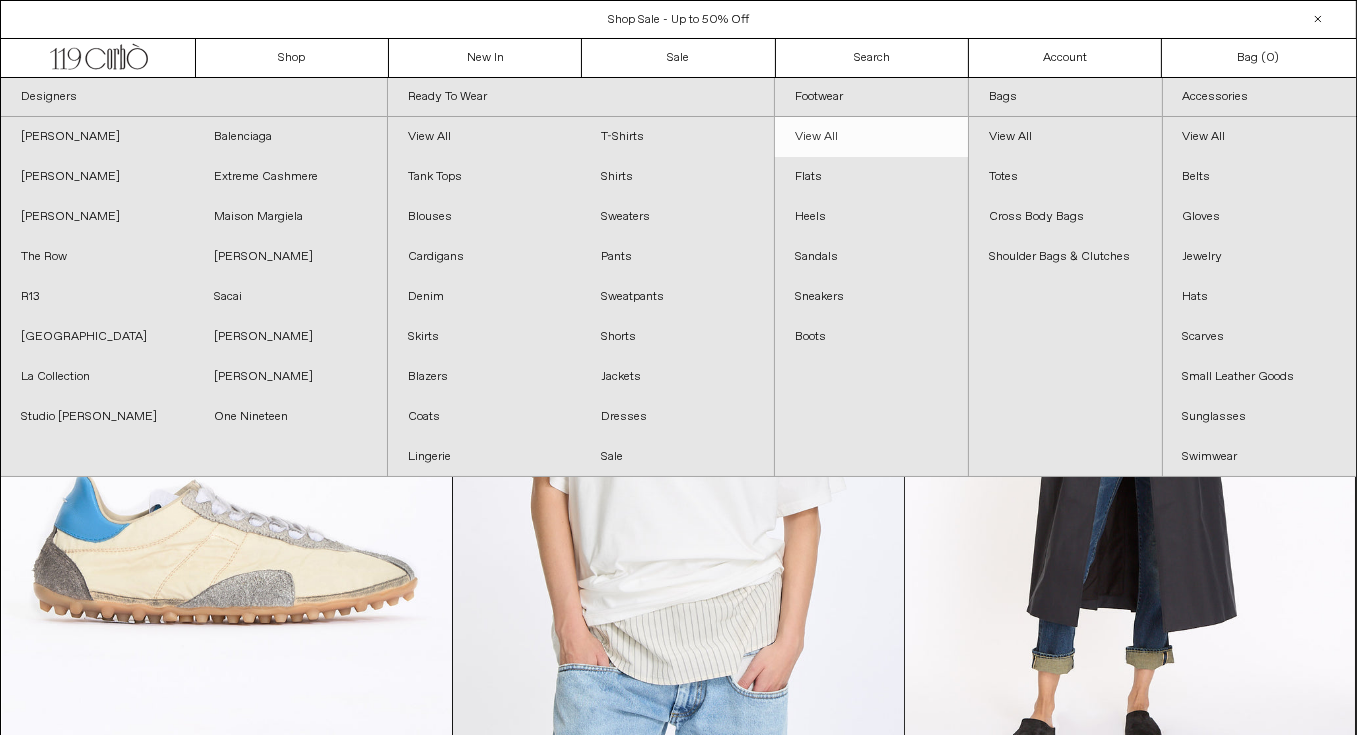 click on "View All" at bounding box center [871, 137] 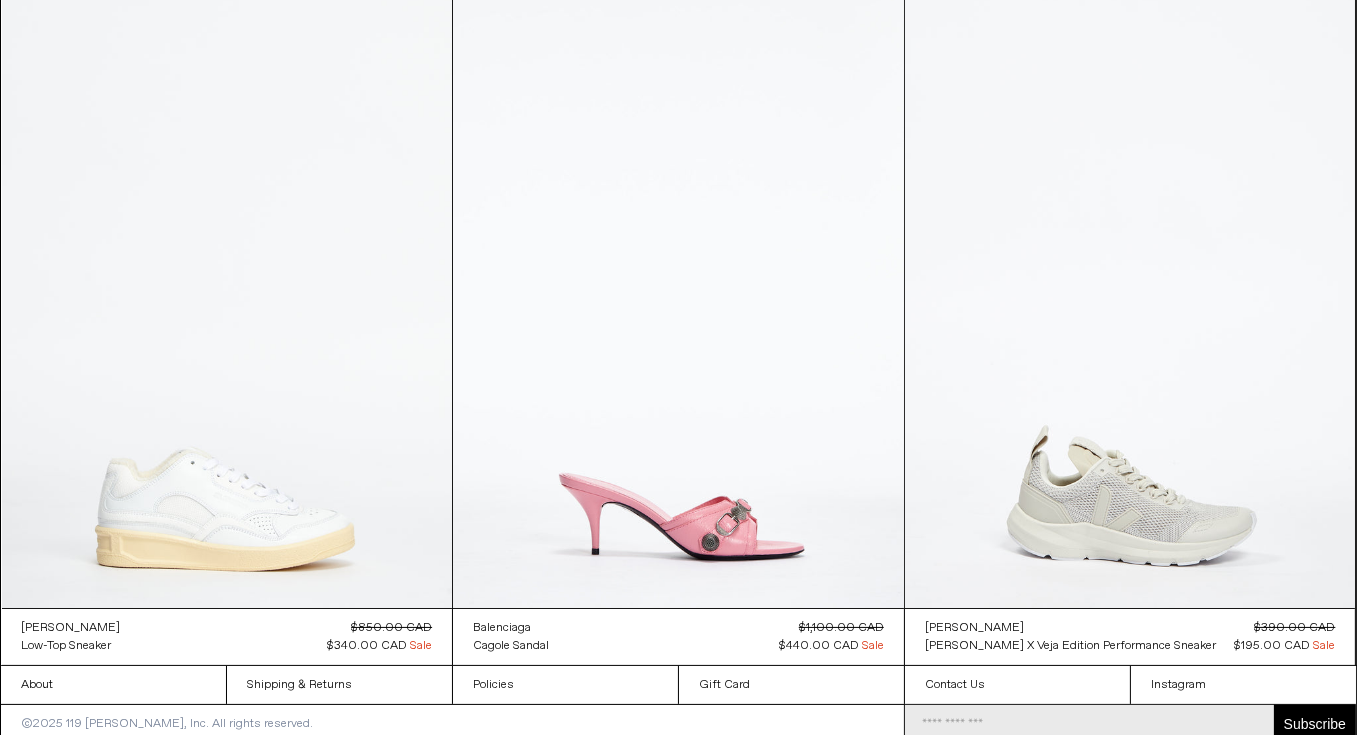 scroll, scrollTop: 19282, scrollLeft: 0, axis: vertical 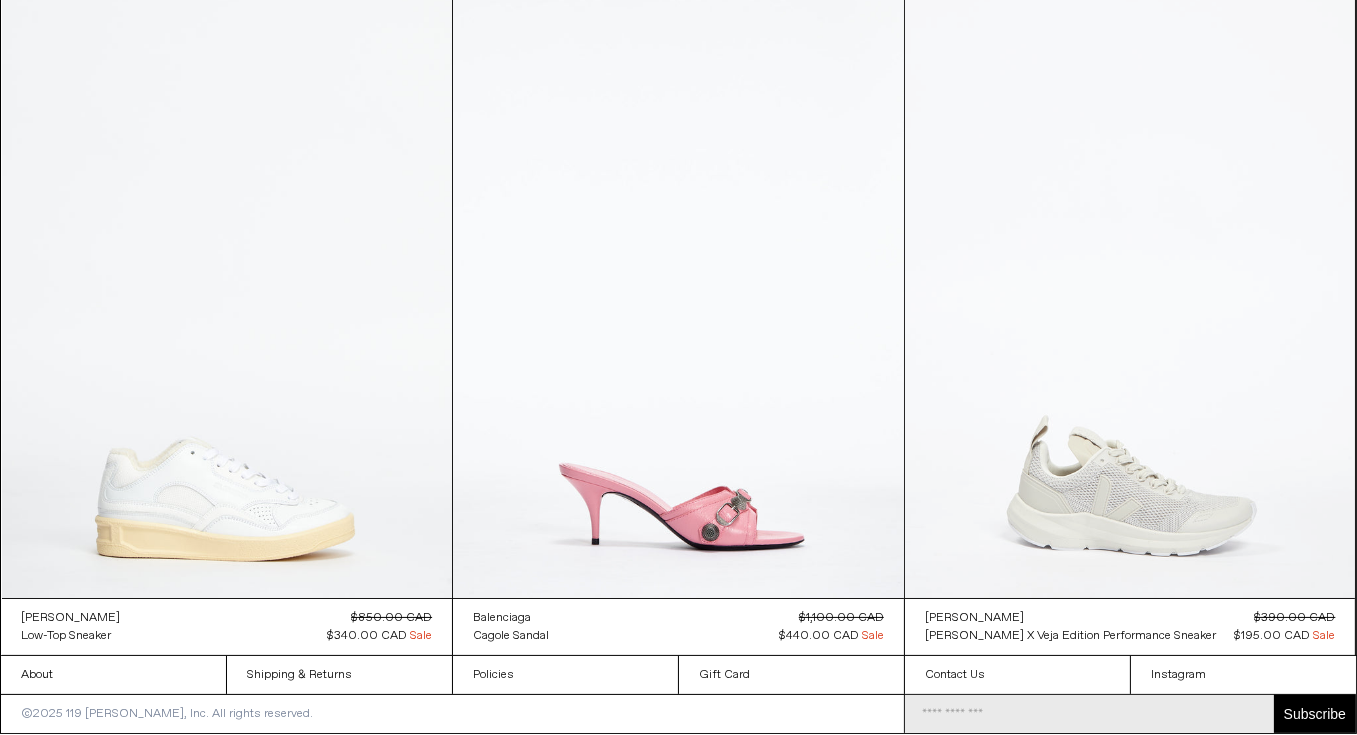 drag, startPoint x: 1370, startPoint y: 705, endPoint x: 1065, endPoint y: 228, distance: 566.17487 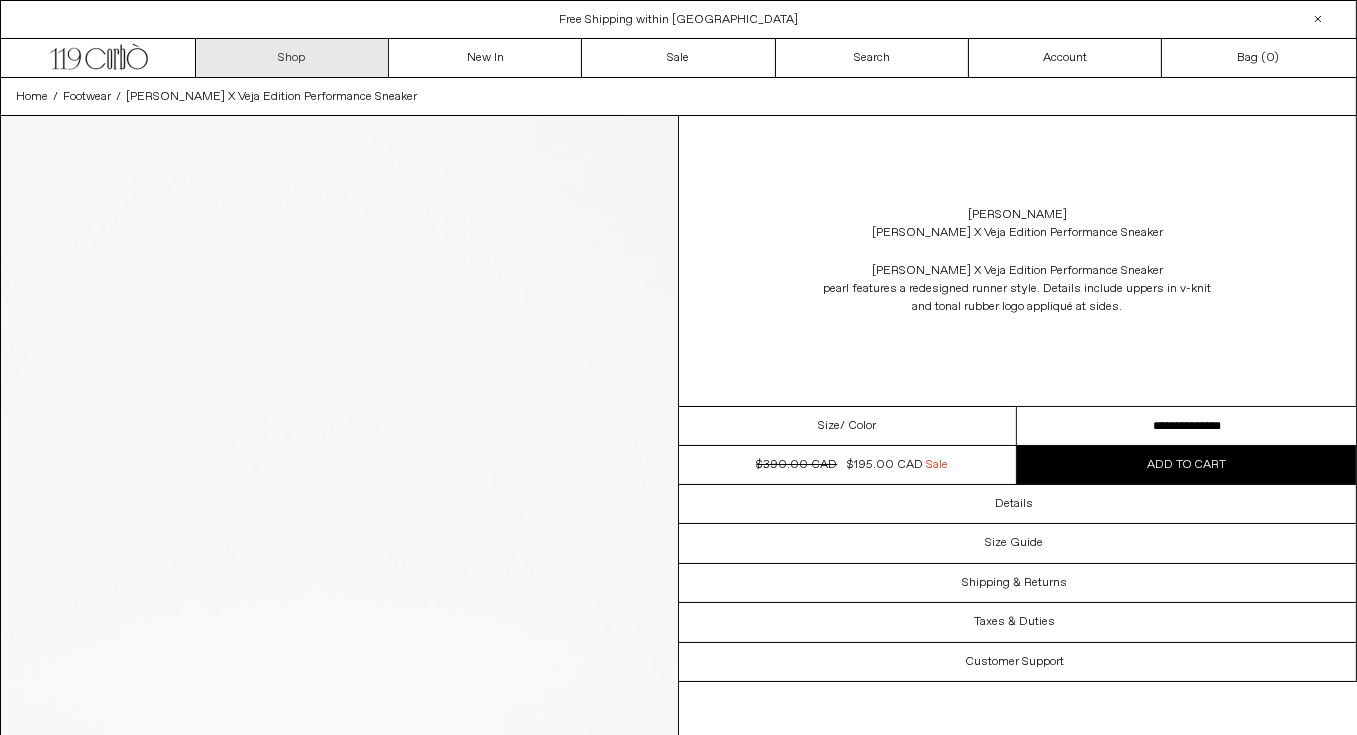 scroll, scrollTop: 0, scrollLeft: 0, axis: both 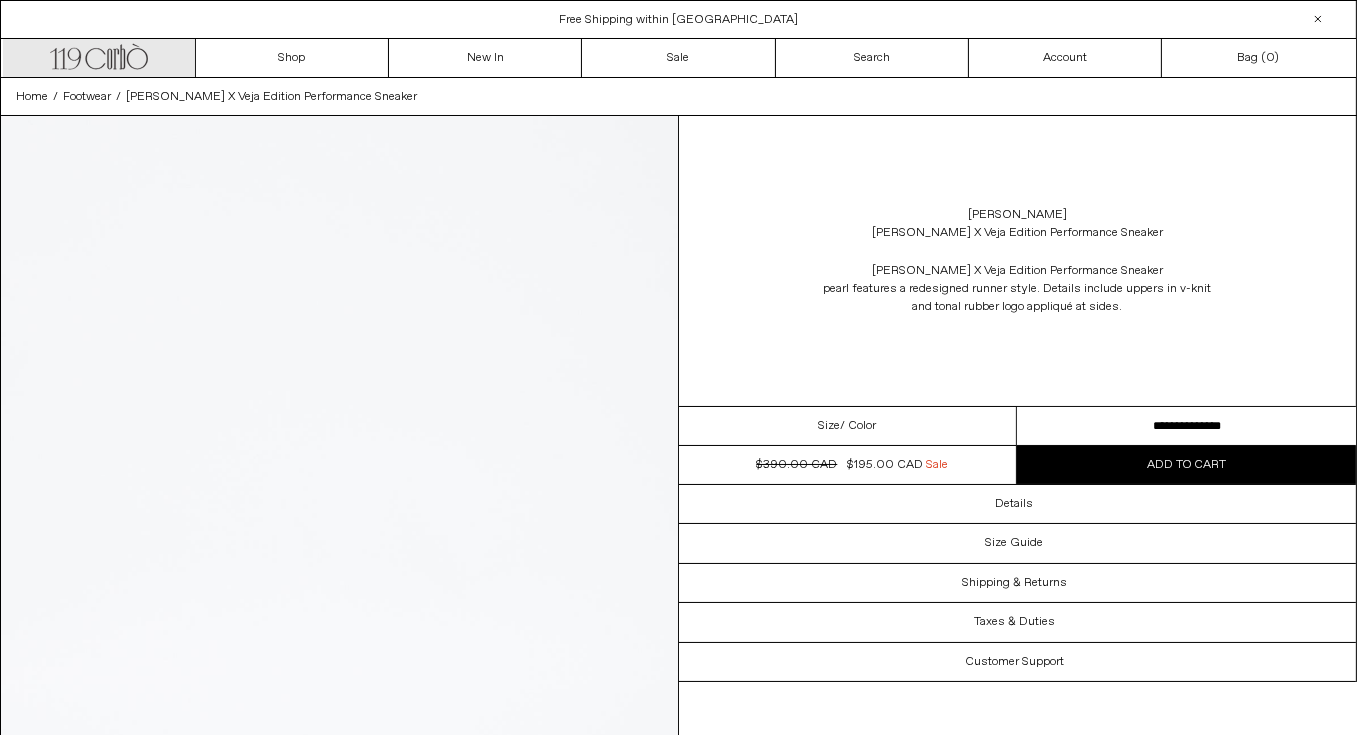 click on ".cls-1,
.cls-2 {
fill: #231f20;
stroke: #231f20;
stroke-miterlimit: 10;
stroke-width: 5px;
}
.cls-1 {
fill-rule: evenodd;
}
Asset 1" 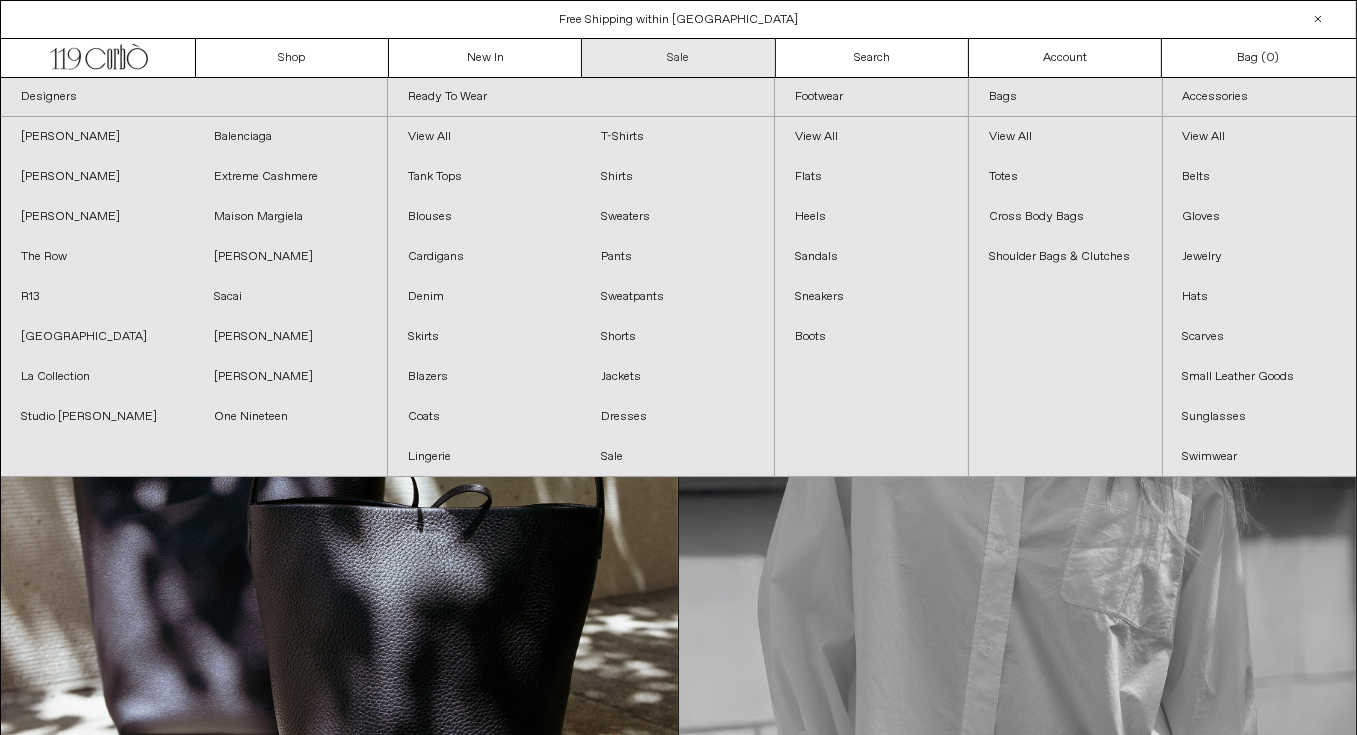 scroll, scrollTop: 0, scrollLeft: 0, axis: both 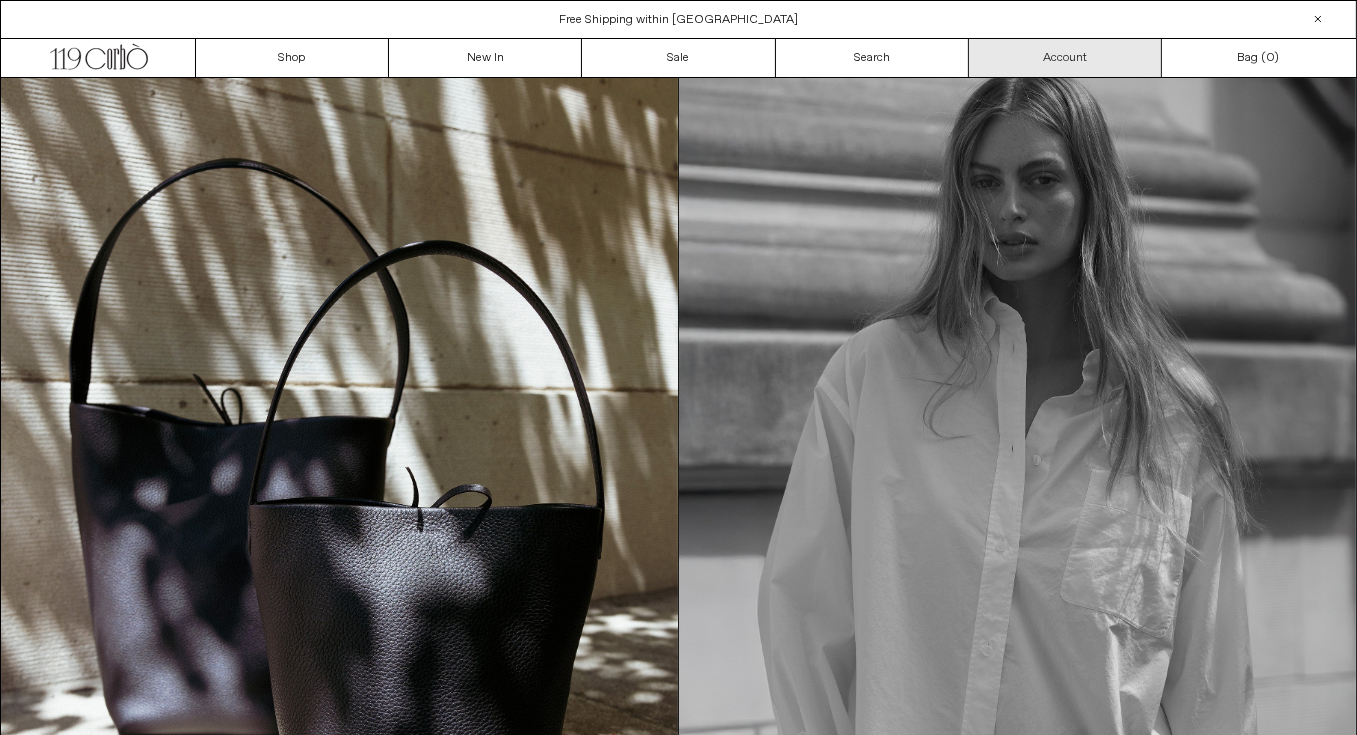 click on "Account" at bounding box center [1065, 58] 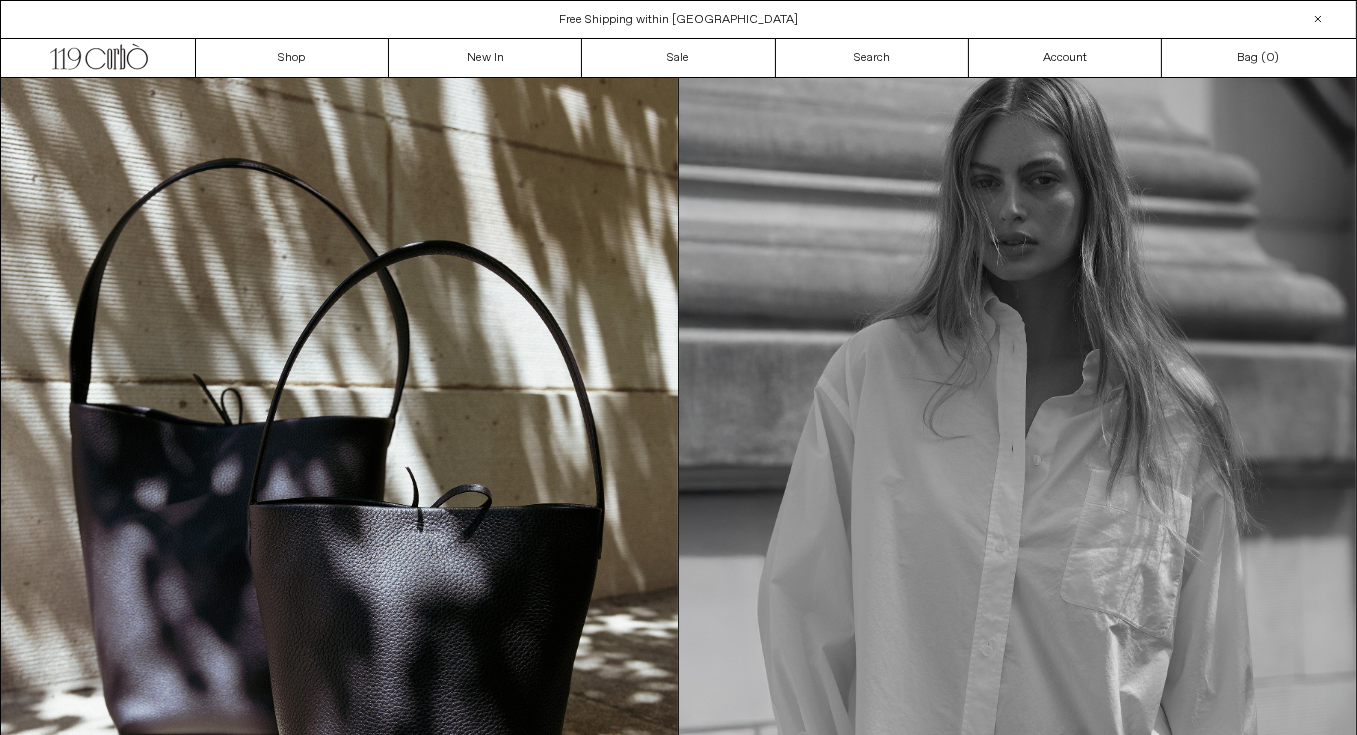 scroll, scrollTop: 0, scrollLeft: 0, axis: both 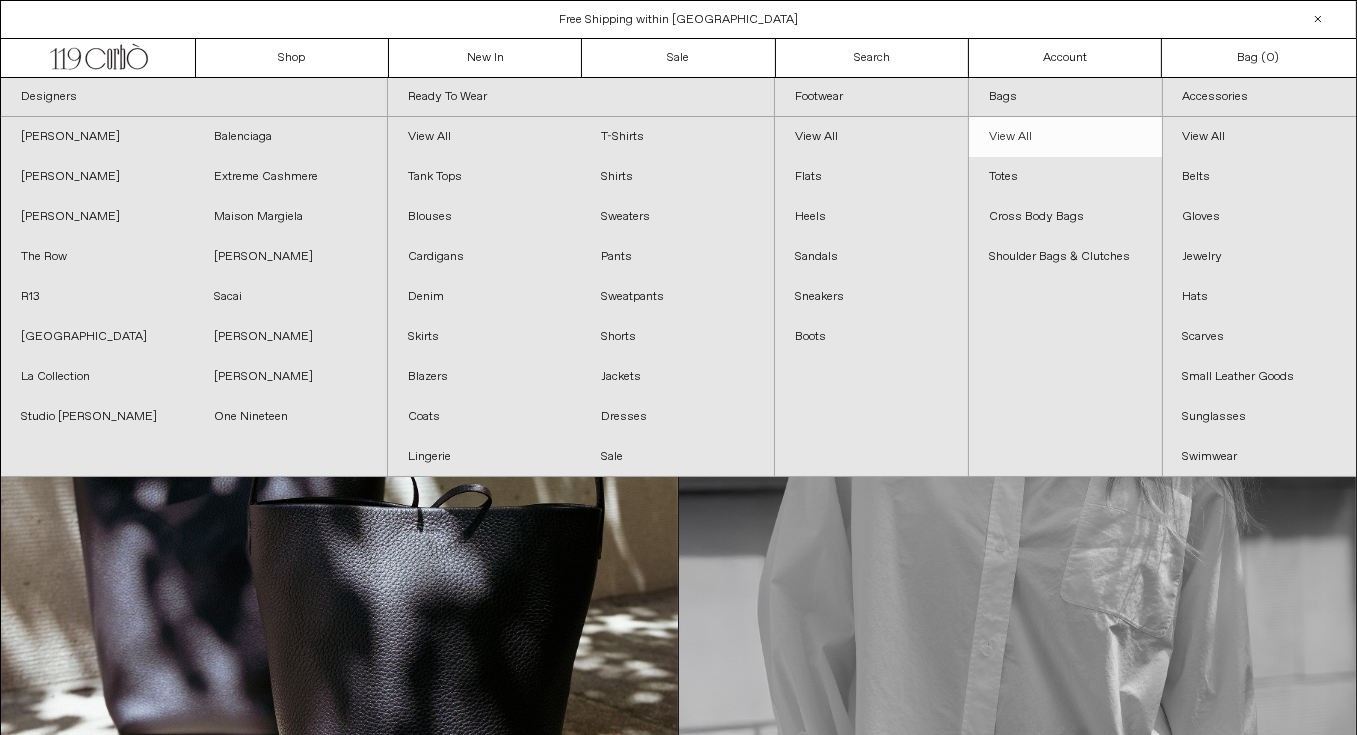 click on "View All" at bounding box center (1065, 137) 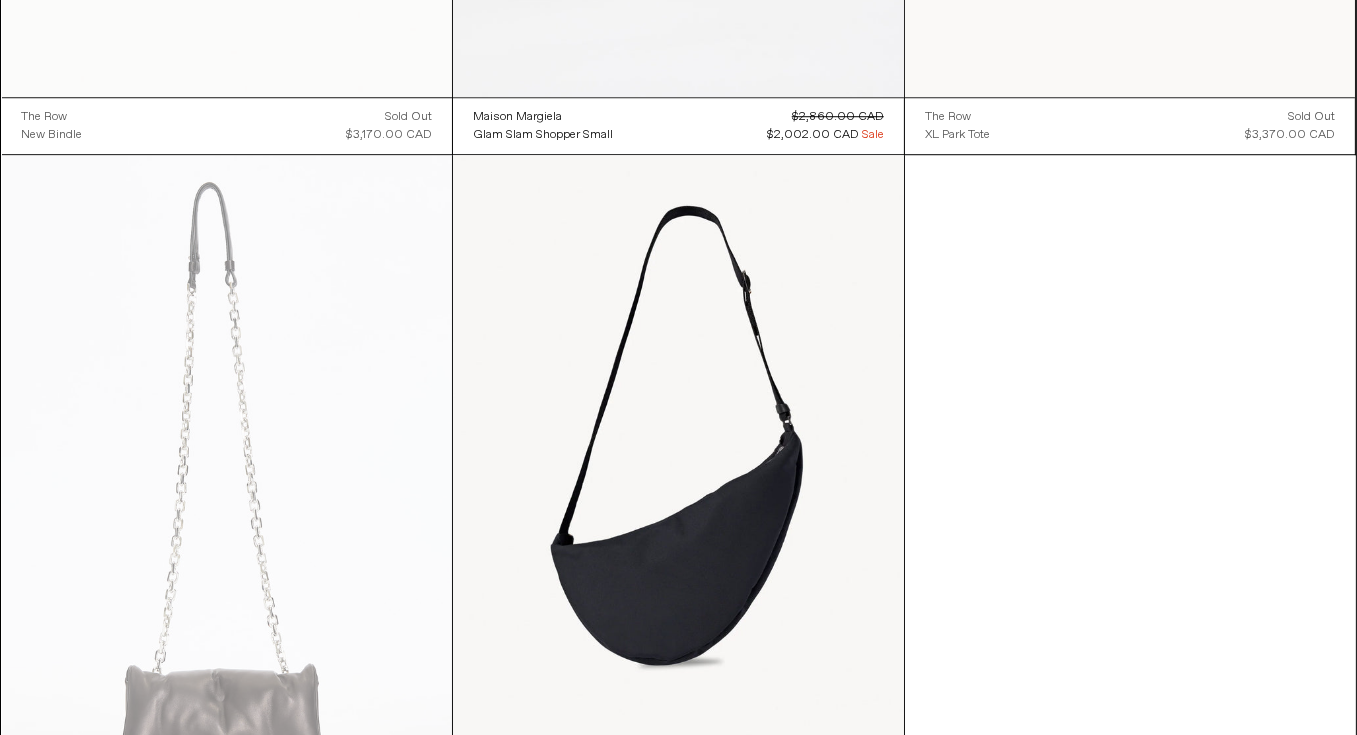 scroll, scrollTop: 7535, scrollLeft: 0, axis: vertical 